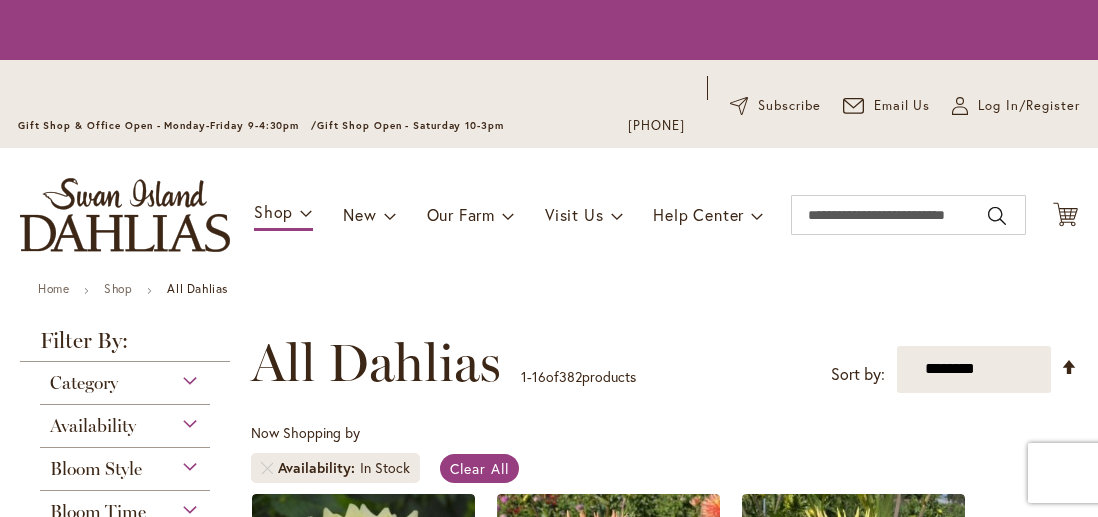 scroll, scrollTop: 0, scrollLeft: 0, axis: both 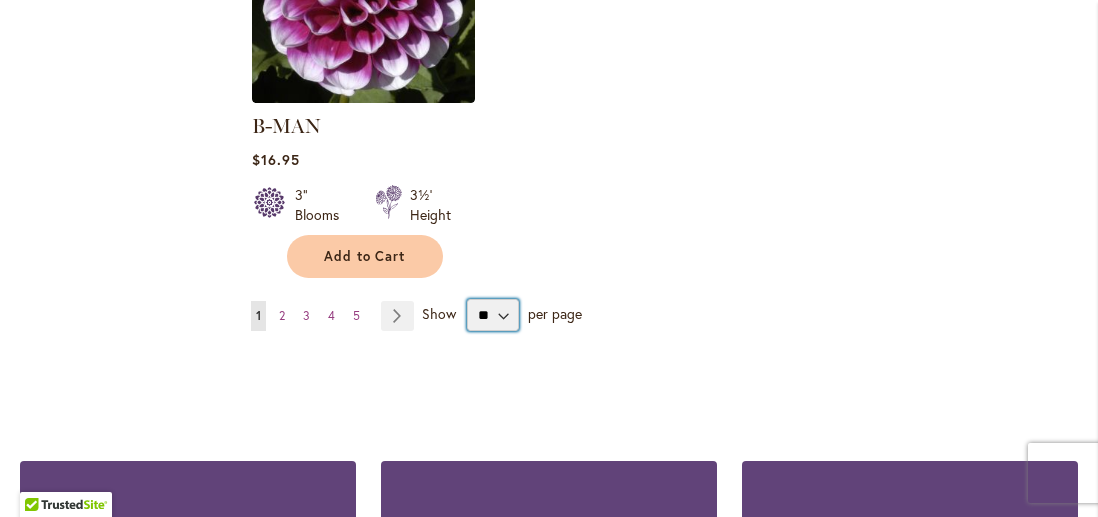 click on "**
**
**
**" at bounding box center [493, 315] 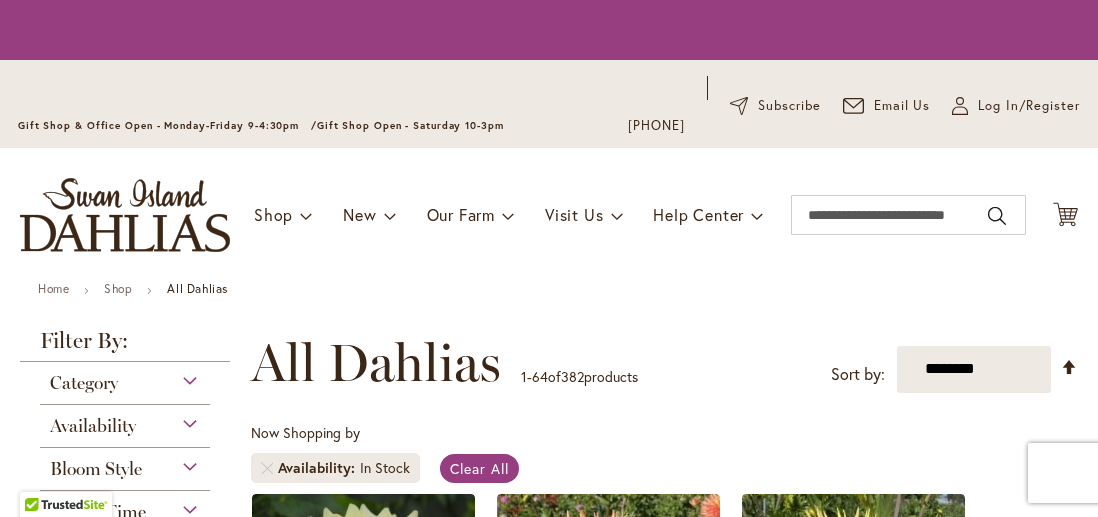 scroll, scrollTop: 0, scrollLeft: 0, axis: both 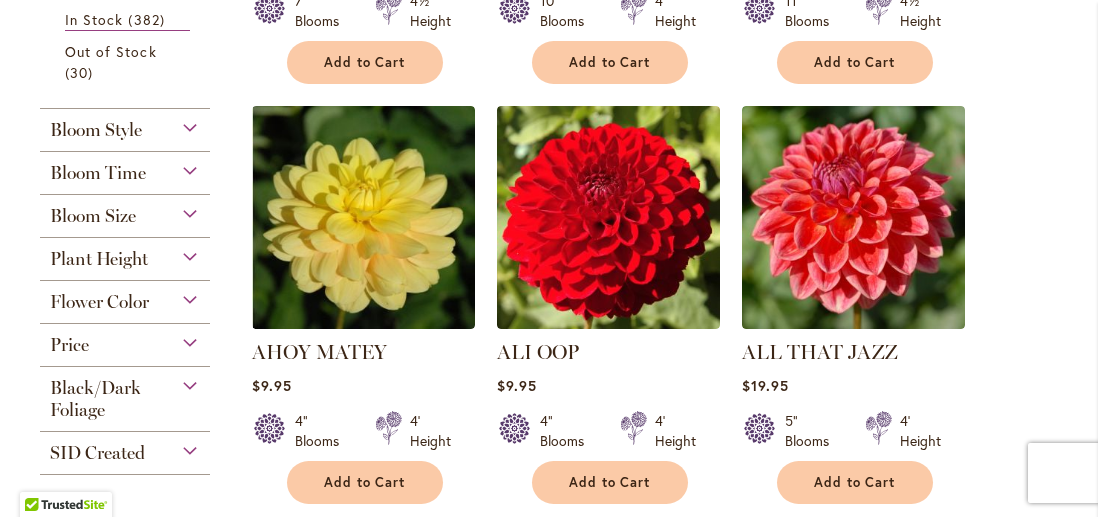 click on "Bloom Size" at bounding box center (125, 211) 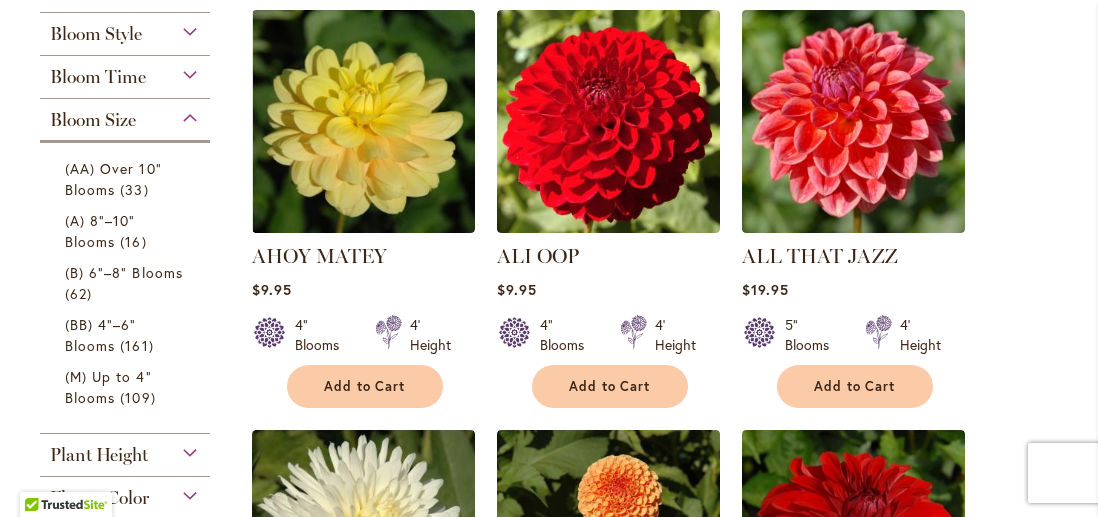 scroll, scrollTop: 996, scrollLeft: 0, axis: vertical 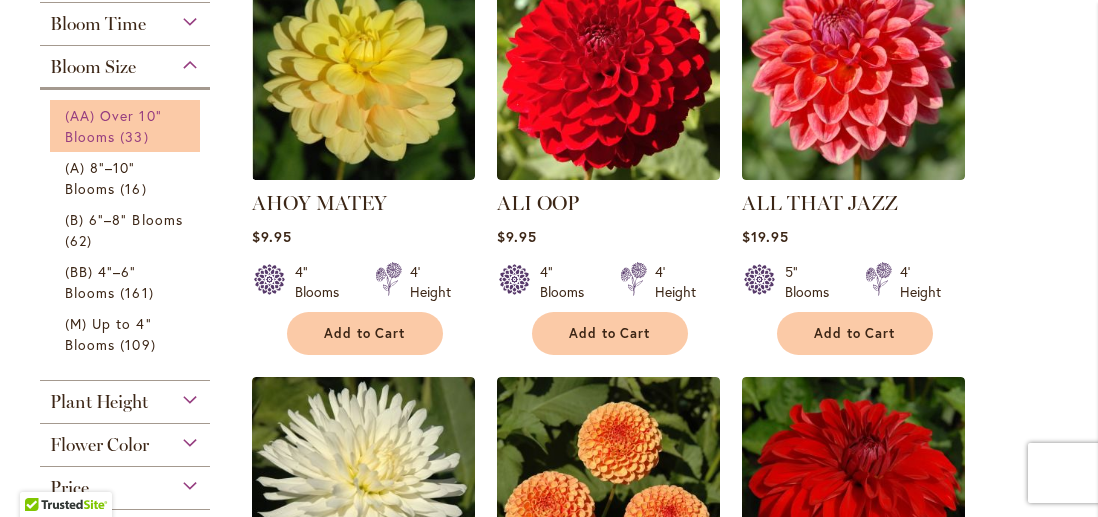 click on "(AA) Over 10" Blooms" at bounding box center (113, 126) 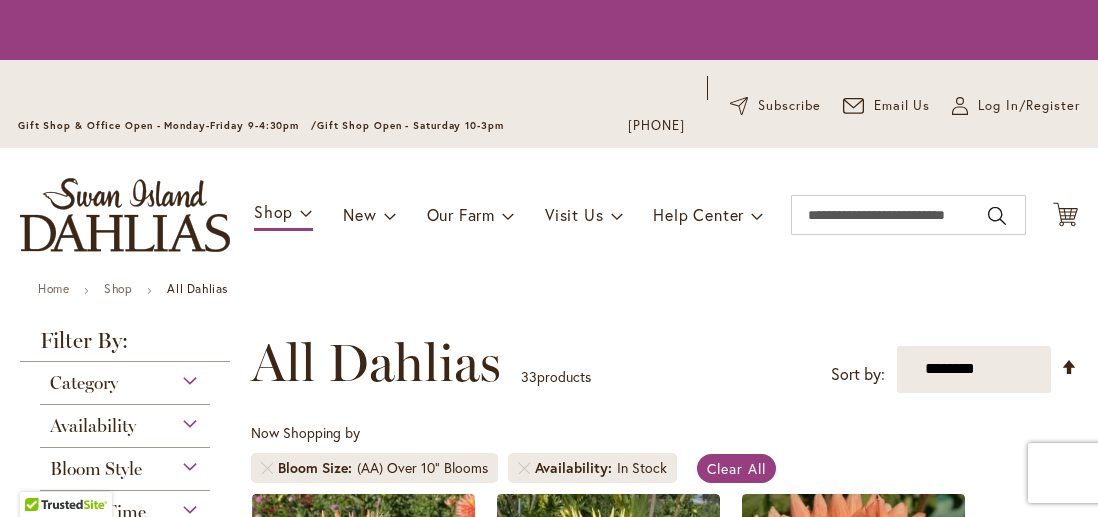 scroll, scrollTop: 0, scrollLeft: 0, axis: both 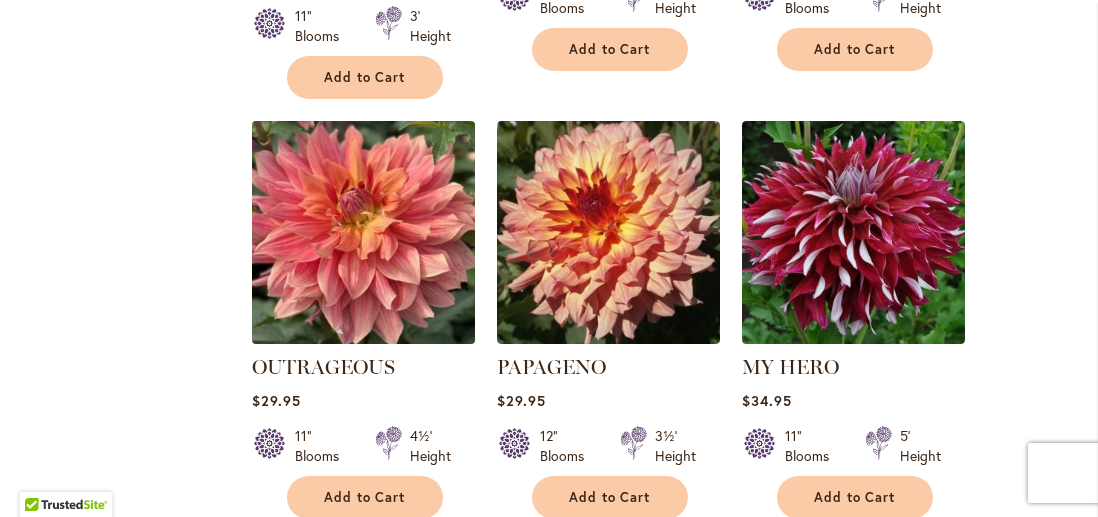 click at bounding box center [363, 232] 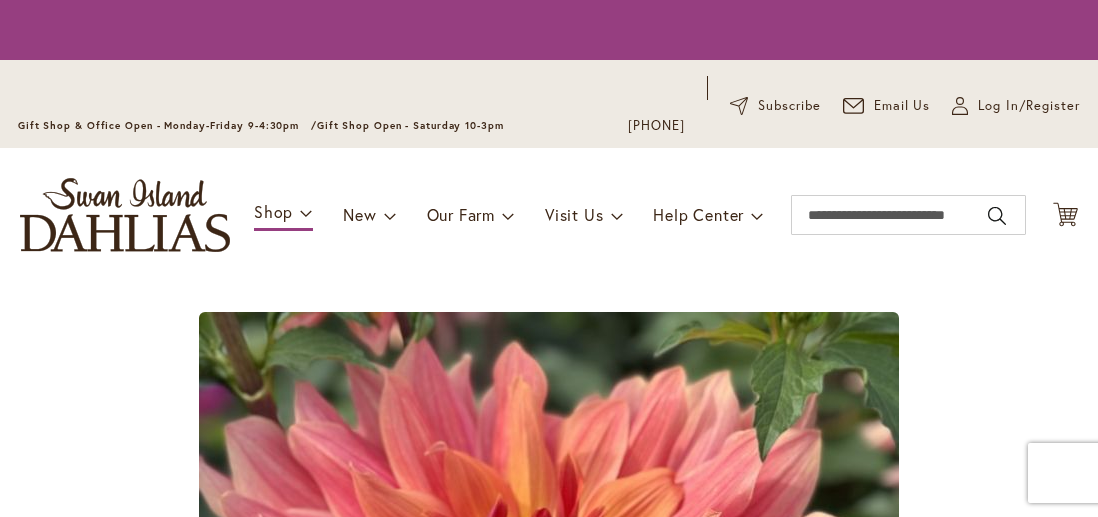scroll, scrollTop: 0, scrollLeft: 0, axis: both 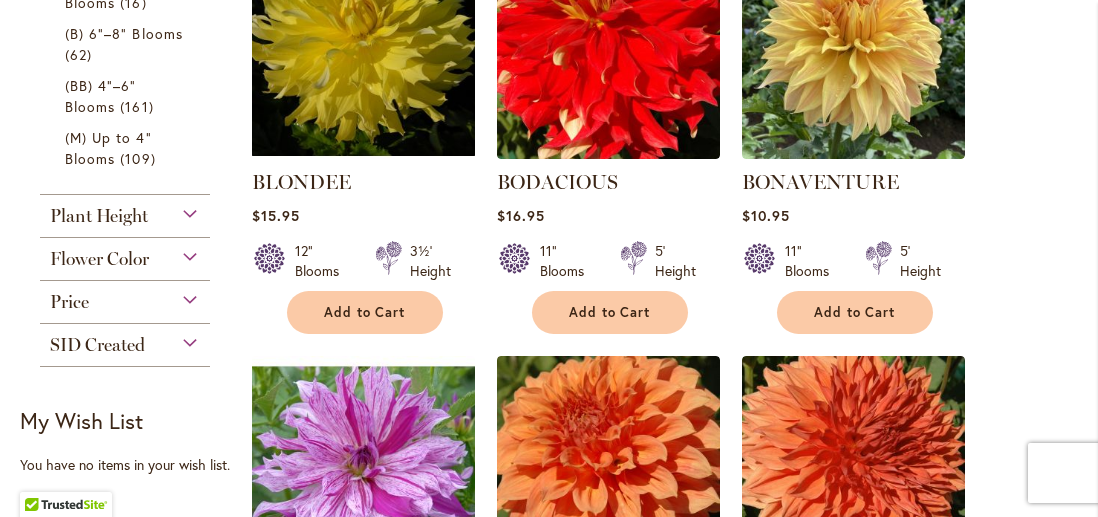 click on "Flower Color" at bounding box center (125, 254) 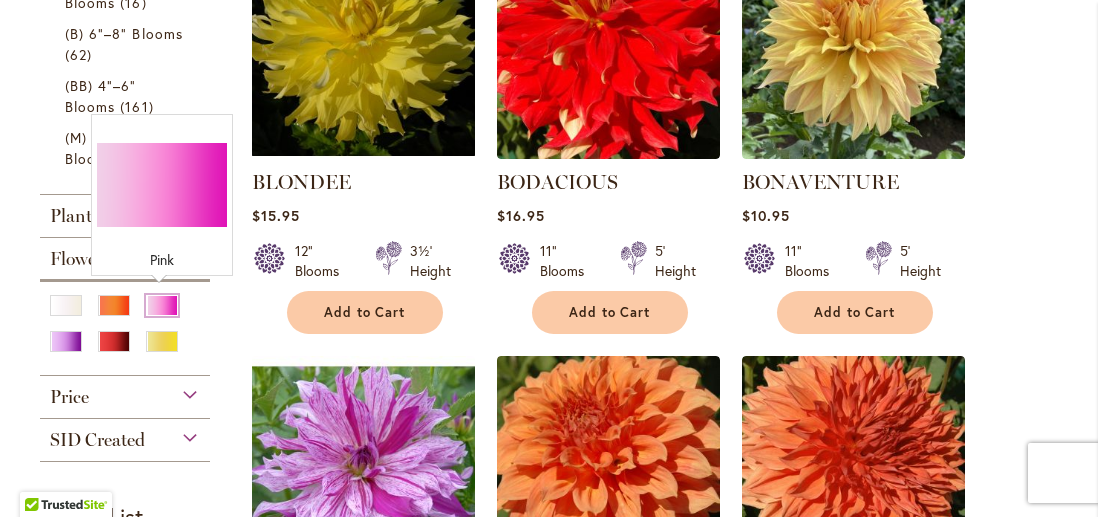 click at bounding box center (162, 305) 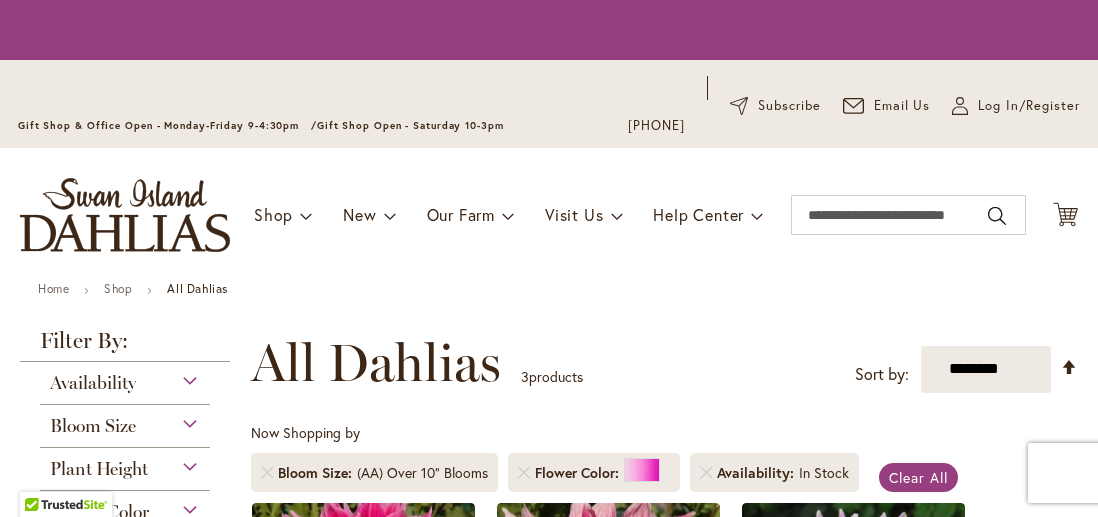 scroll, scrollTop: 0, scrollLeft: 0, axis: both 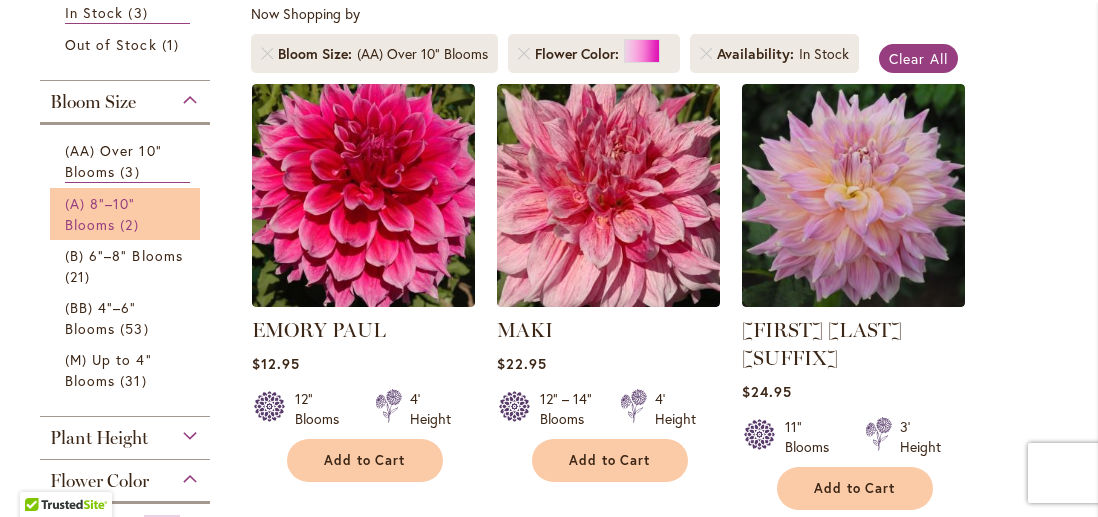 click on "(A) 8"–10" Blooms" at bounding box center [100, 214] 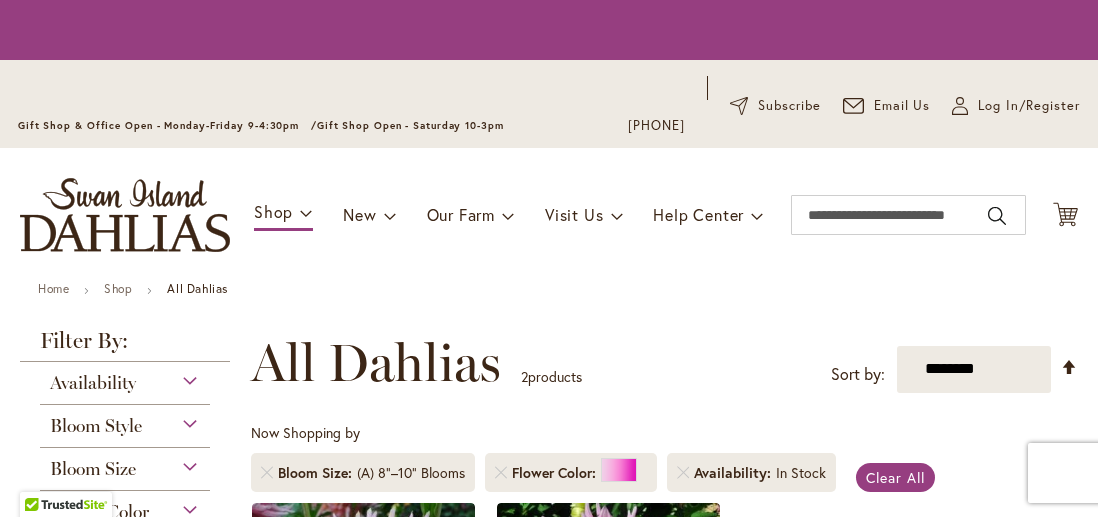 scroll, scrollTop: 0, scrollLeft: 0, axis: both 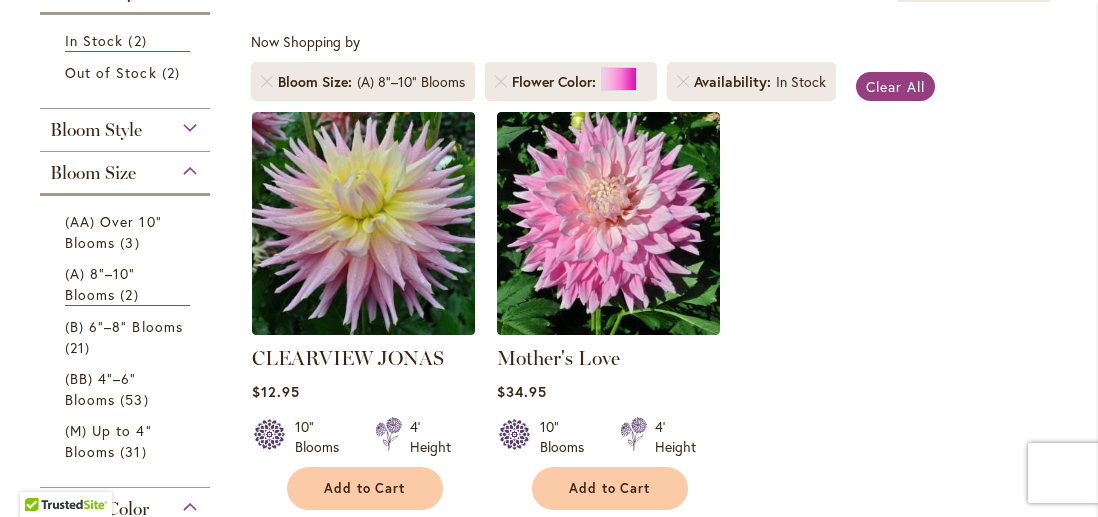 click on "Bloom Size" at bounding box center (125, 168) 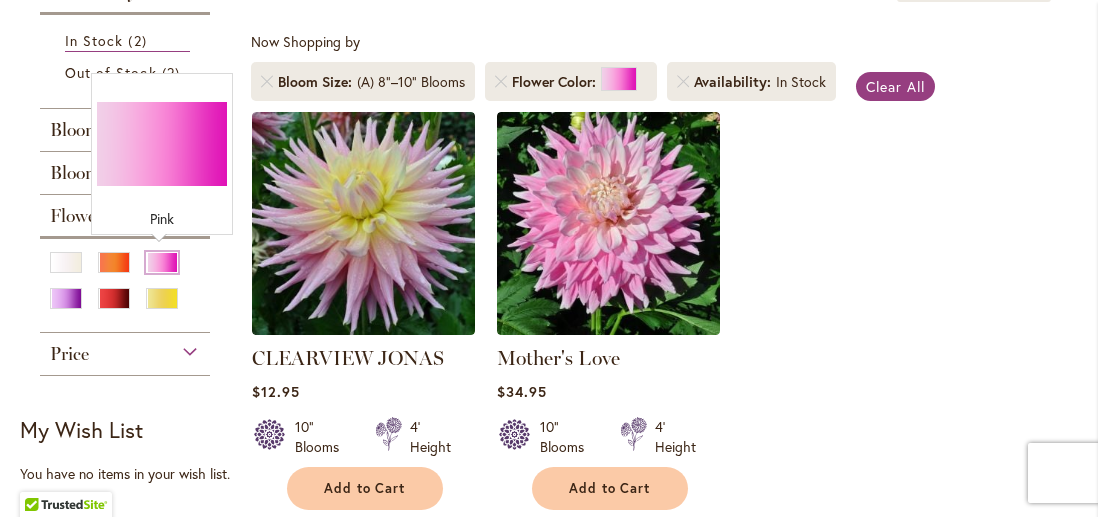 click at bounding box center [162, 262] 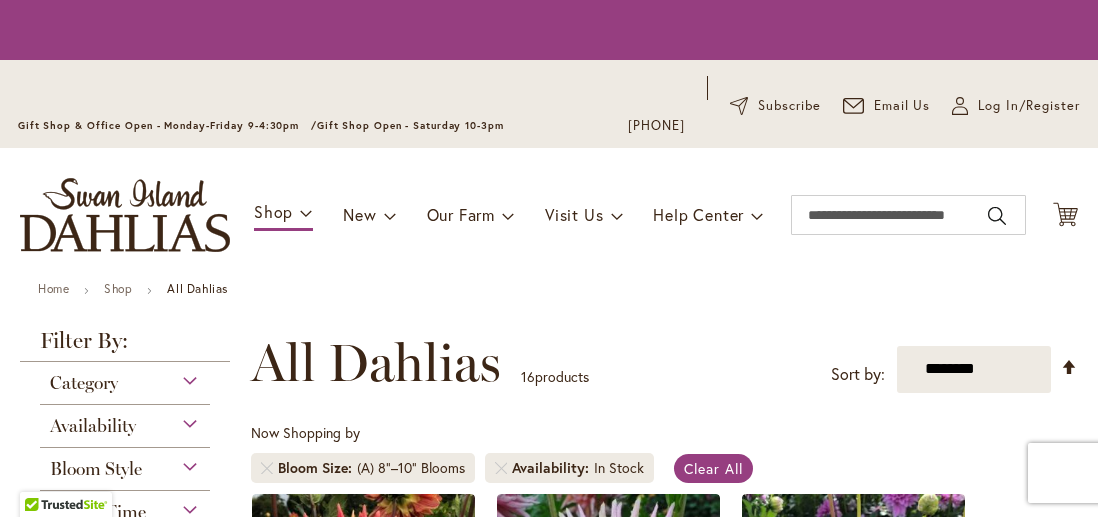 scroll, scrollTop: 0, scrollLeft: 0, axis: both 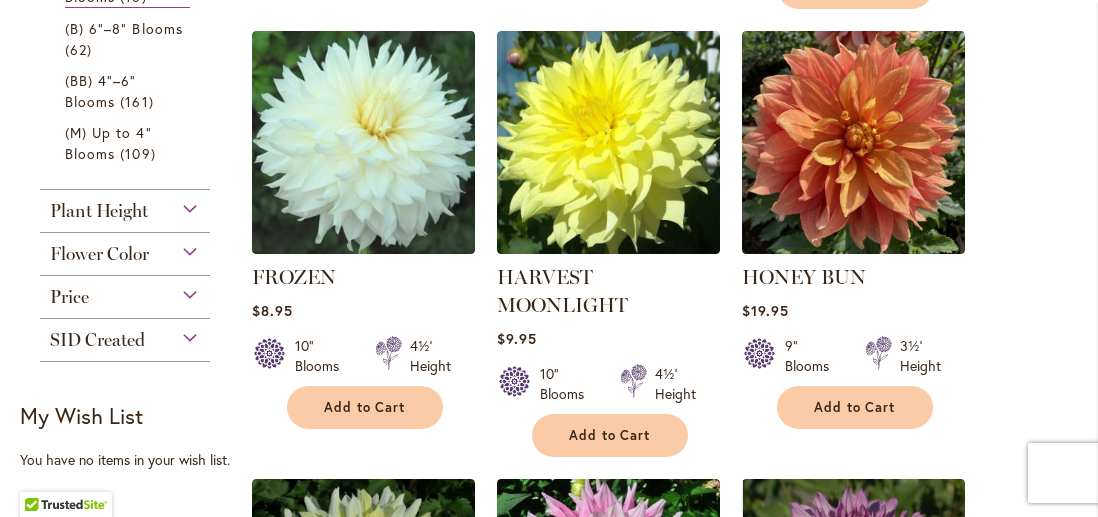 click on "Flower Color" at bounding box center (125, 249) 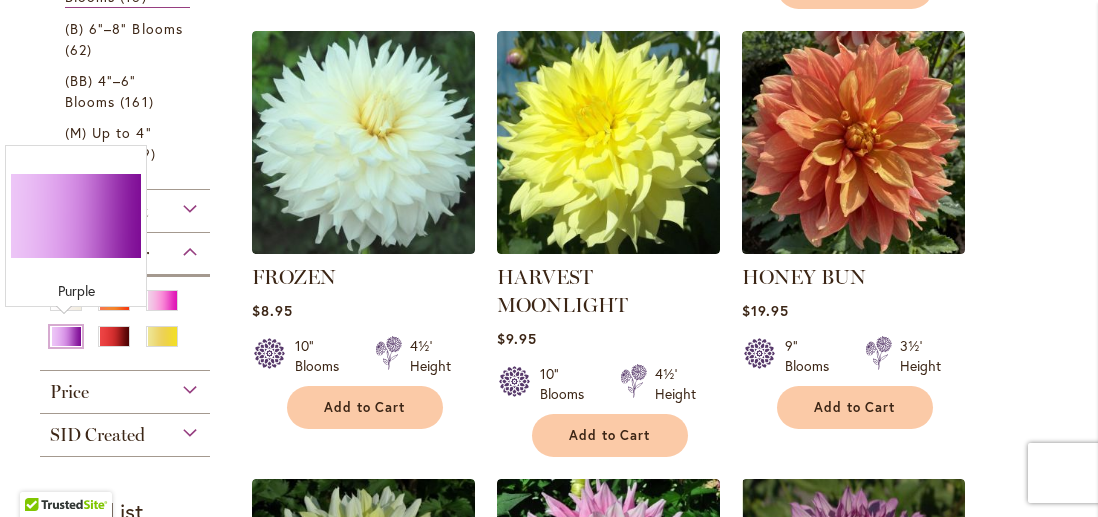click at bounding box center [66, 336] 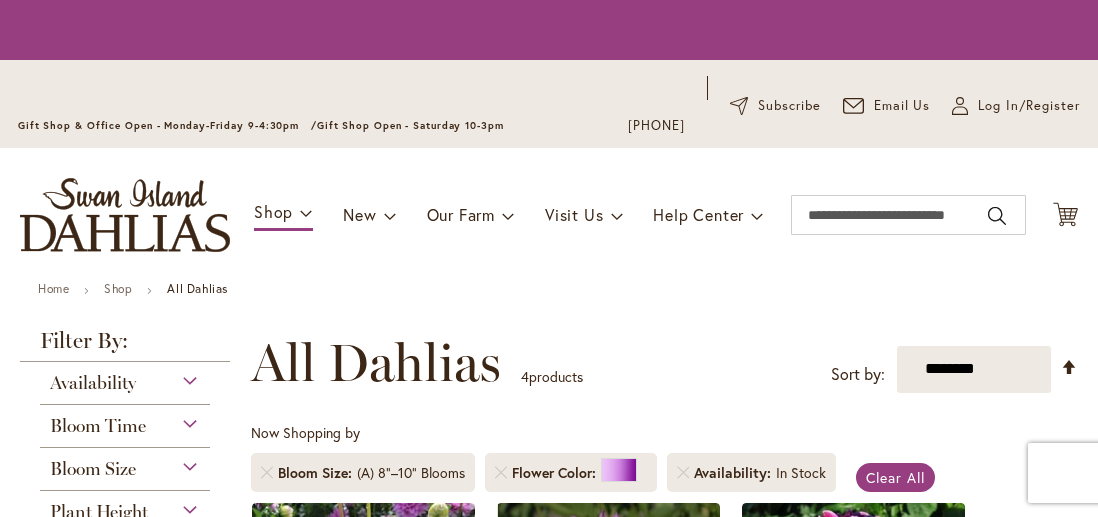 scroll, scrollTop: 0, scrollLeft: 0, axis: both 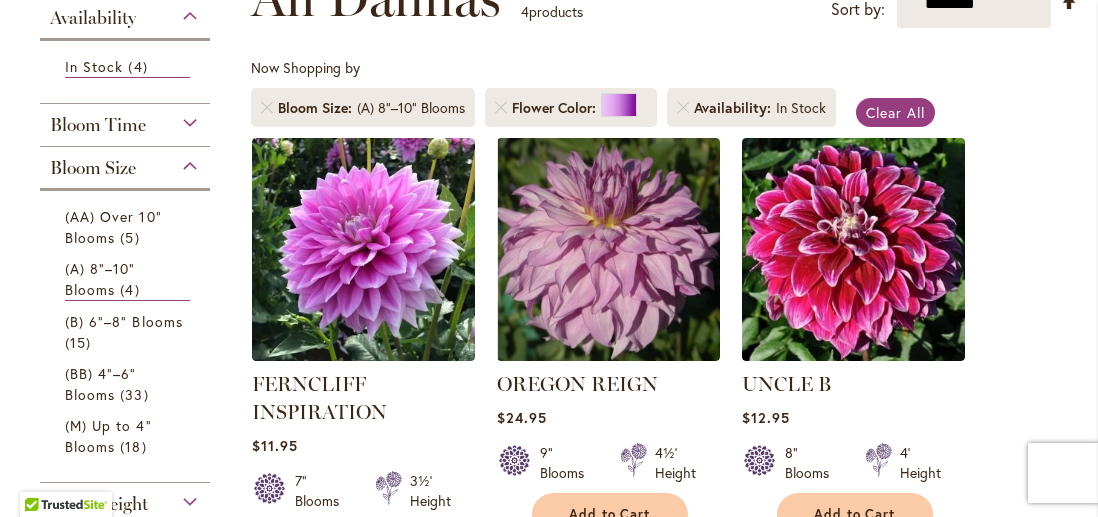 click on "Bloom Size" at bounding box center (125, 163) 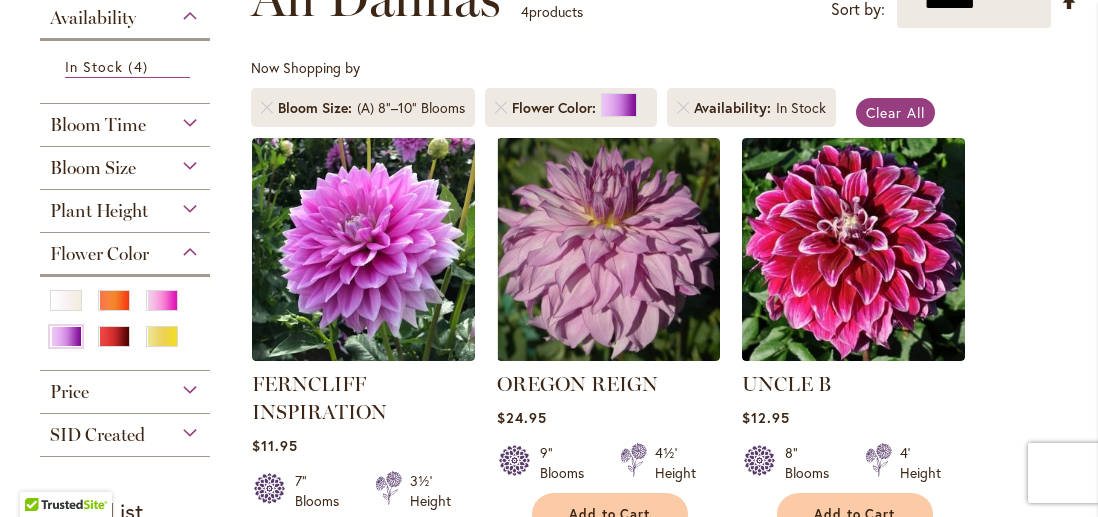 click on "Flower Color" at bounding box center (125, 249) 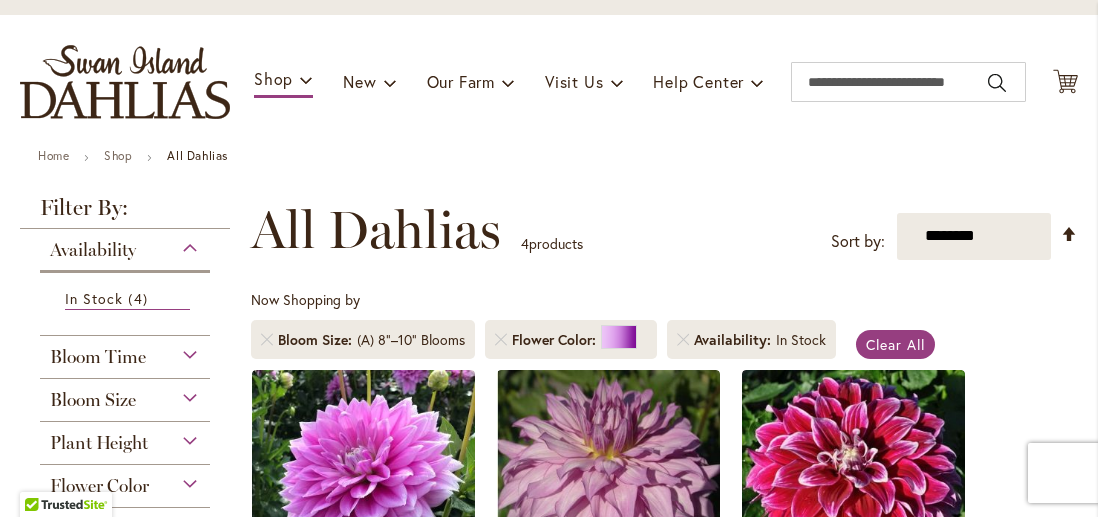 scroll, scrollTop: 227, scrollLeft: 0, axis: vertical 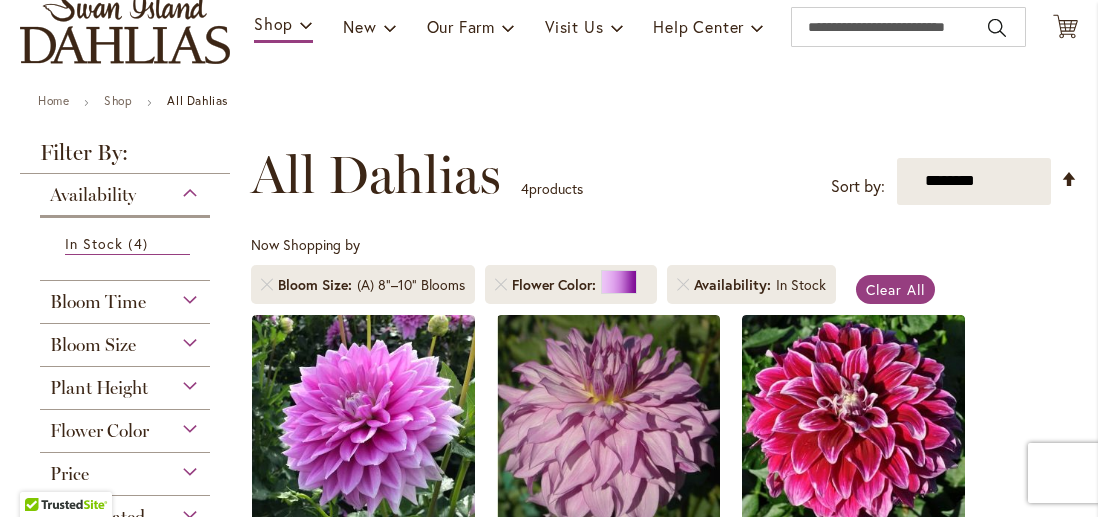 click on "Availability" at bounding box center (125, 190) 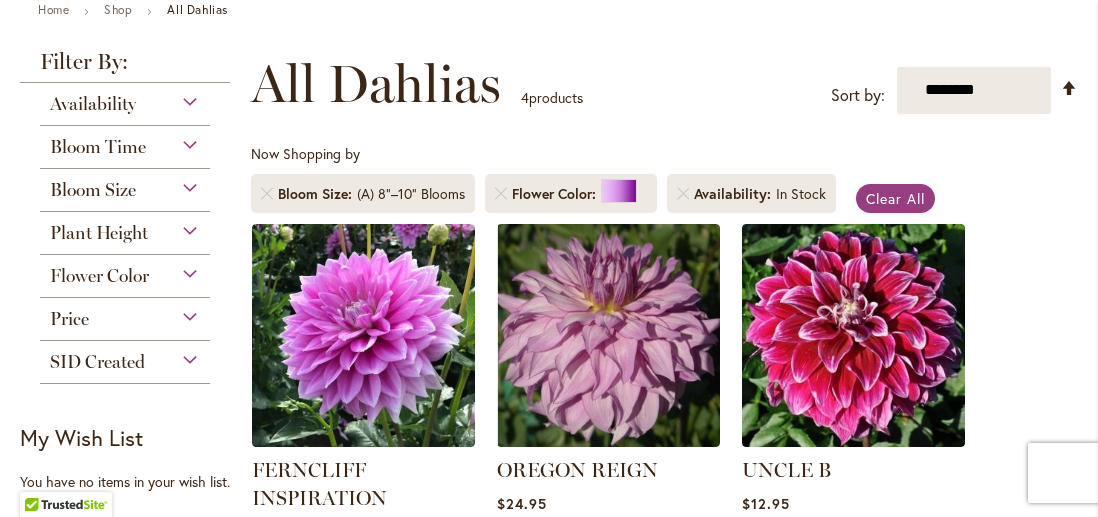 scroll, scrollTop: 312, scrollLeft: 0, axis: vertical 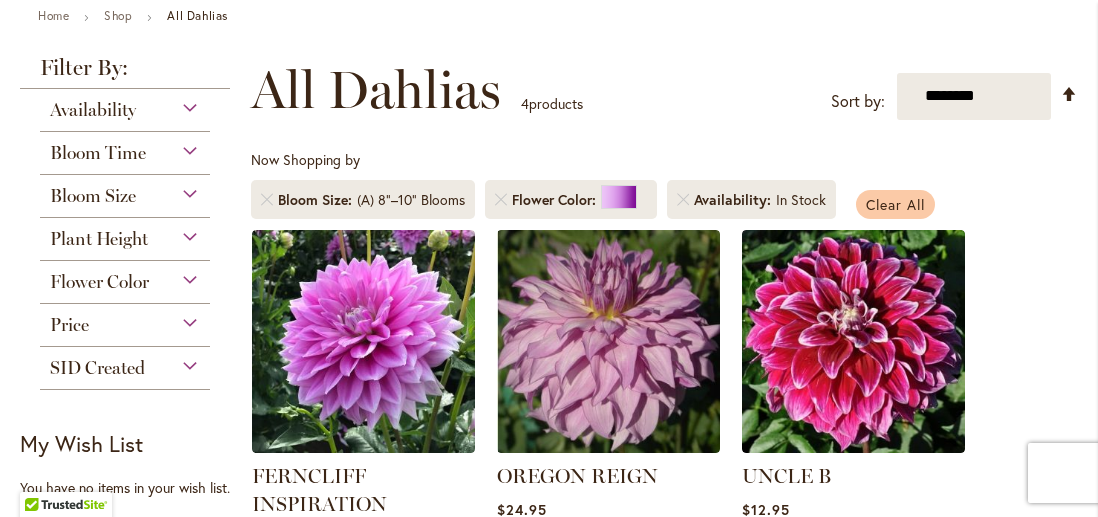 click on "Clear All" at bounding box center [895, 204] 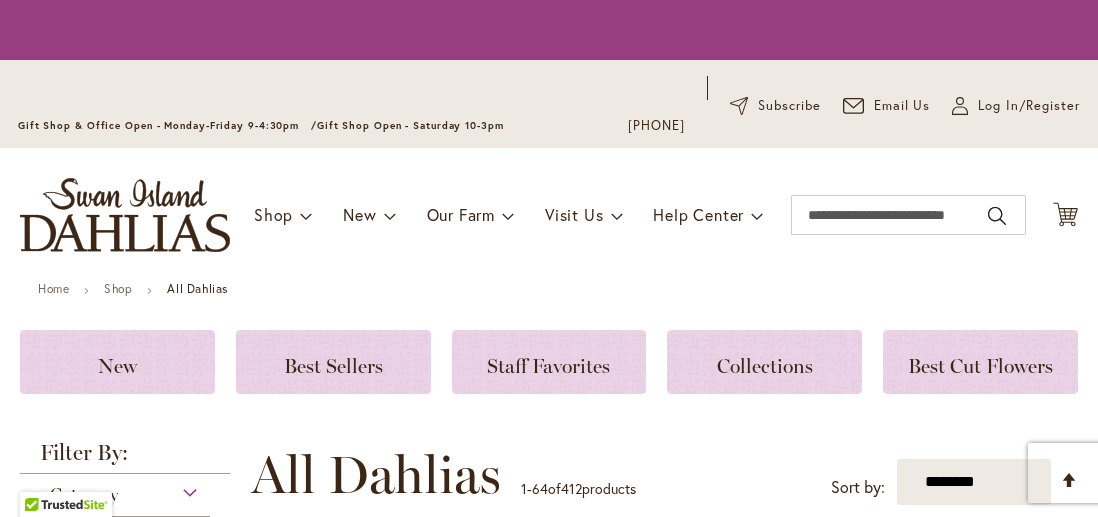 scroll, scrollTop: 0, scrollLeft: 0, axis: both 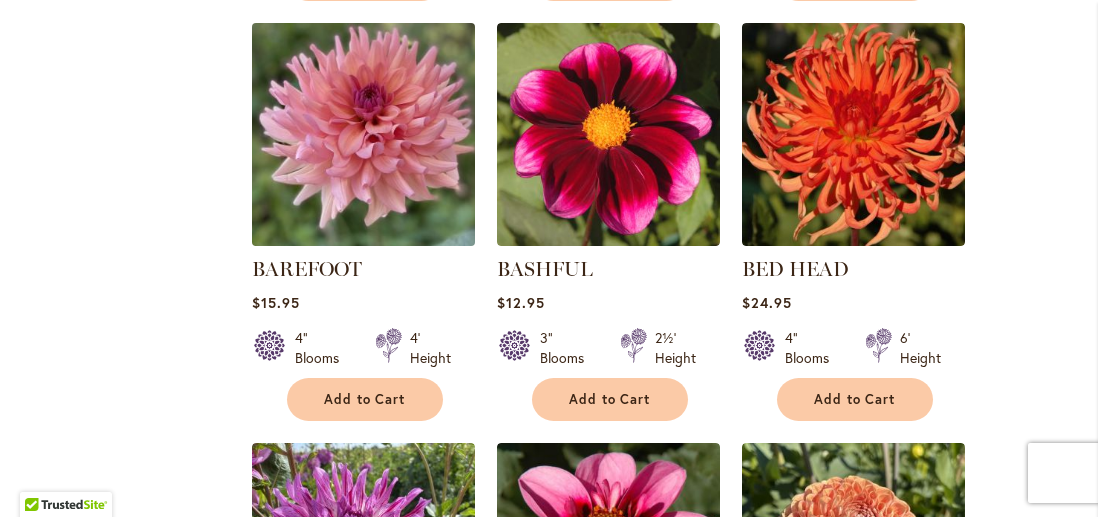 click at bounding box center [363, 135] 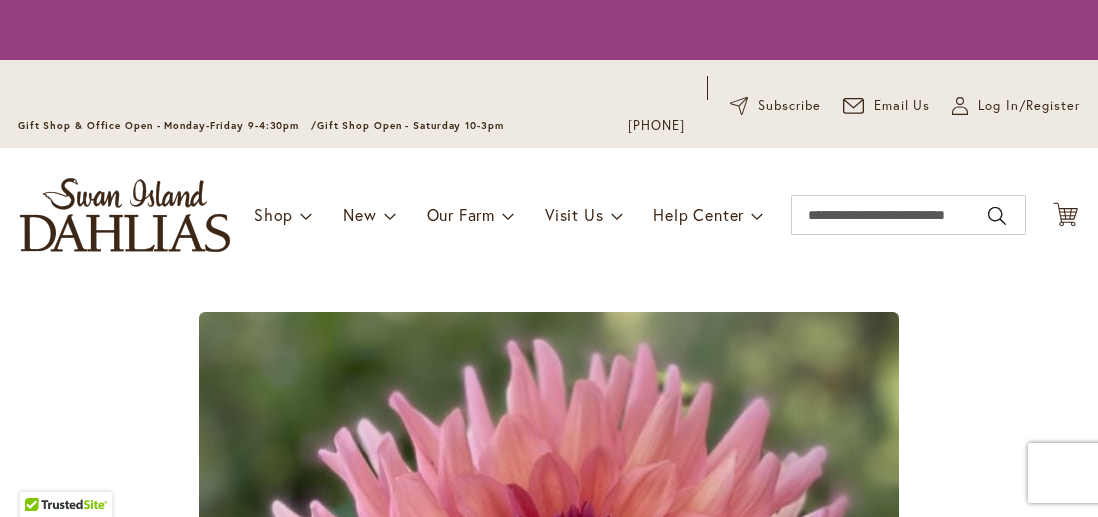 scroll, scrollTop: 0, scrollLeft: 0, axis: both 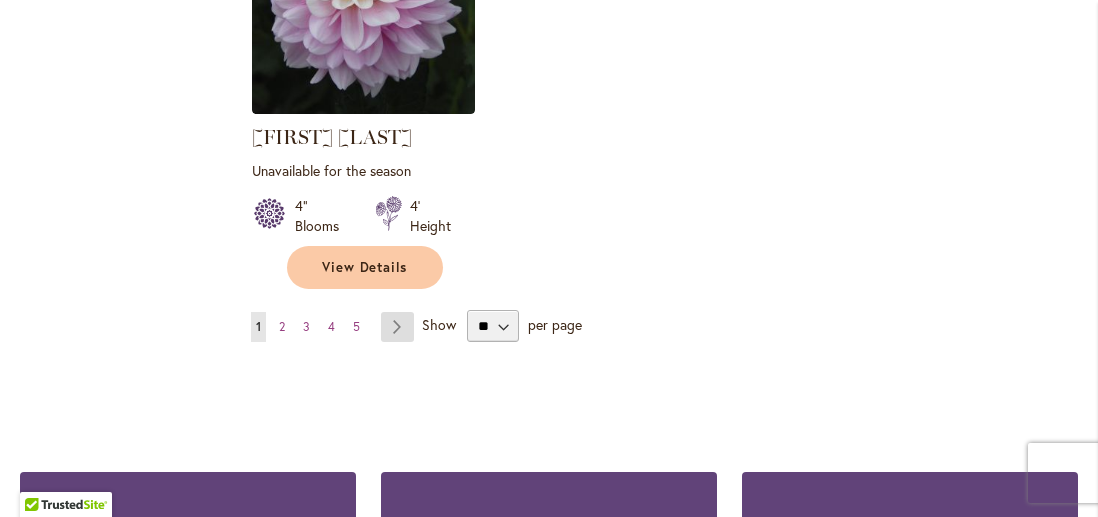 click on "Page
Next" at bounding box center (397, 327) 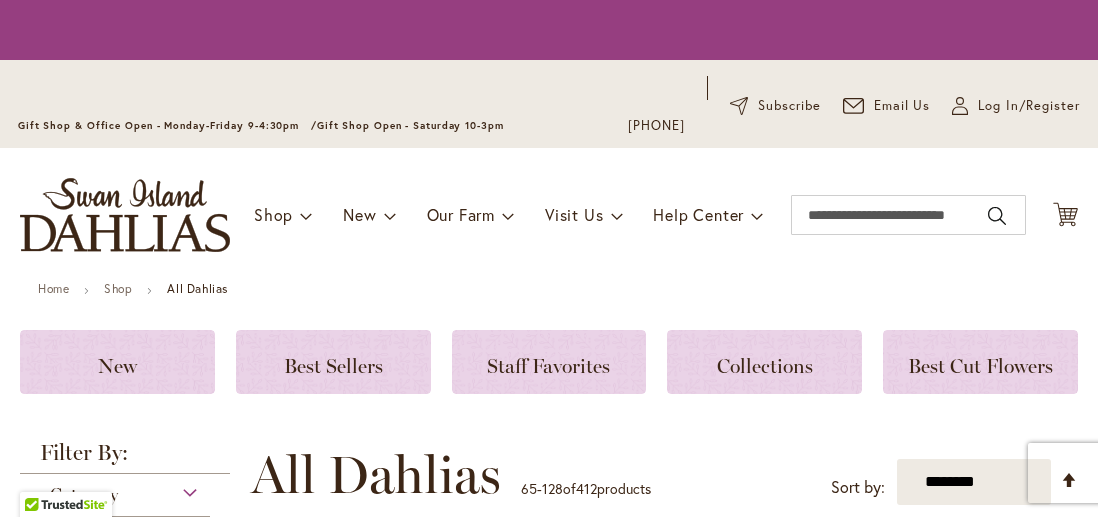 scroll, scrollTop: 0, scrollLeft: 0, axis: both 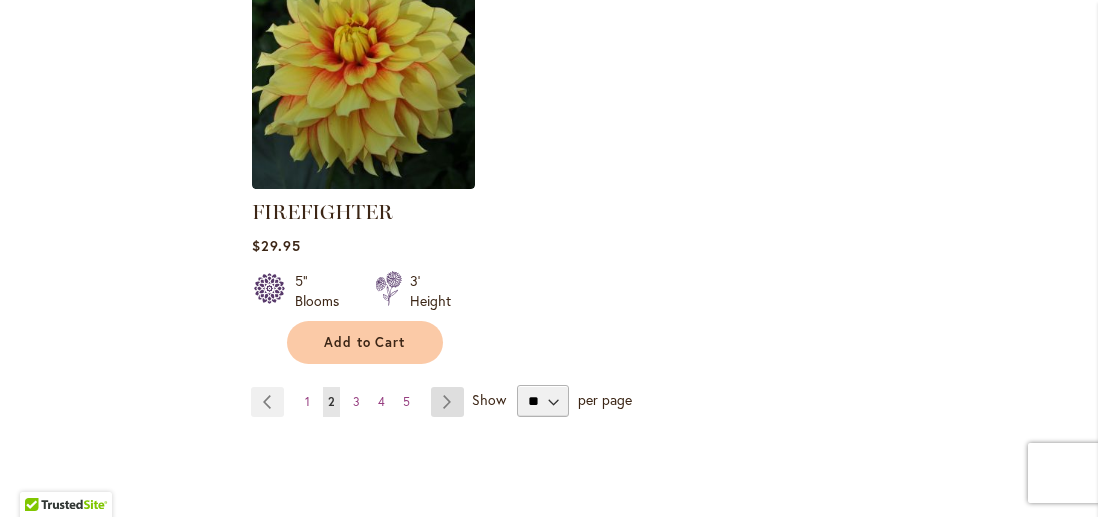click on "Page
Next" at bounding box center (447, 402) 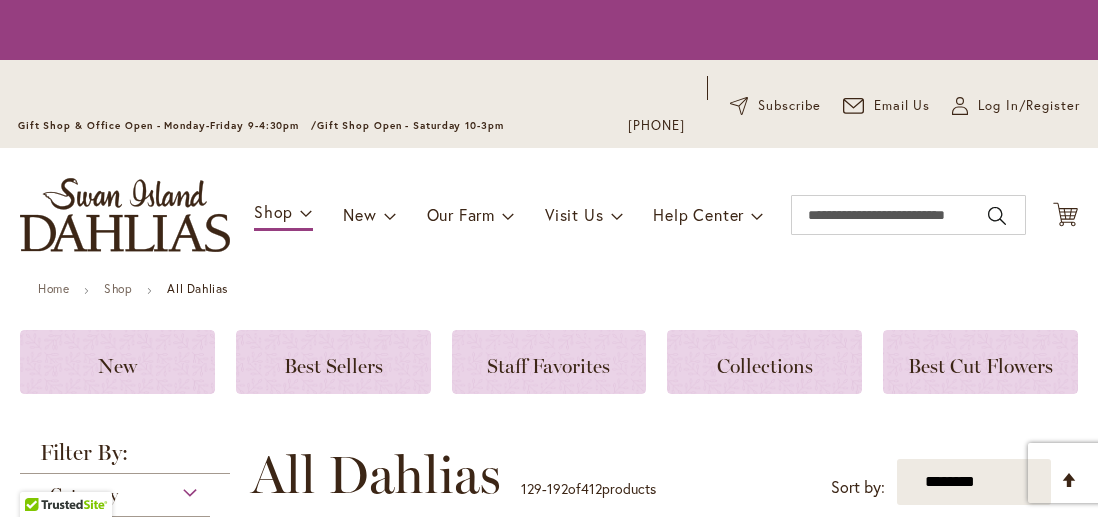 scroll, scrollTop: 0, scrollLeft: 0, axis: both 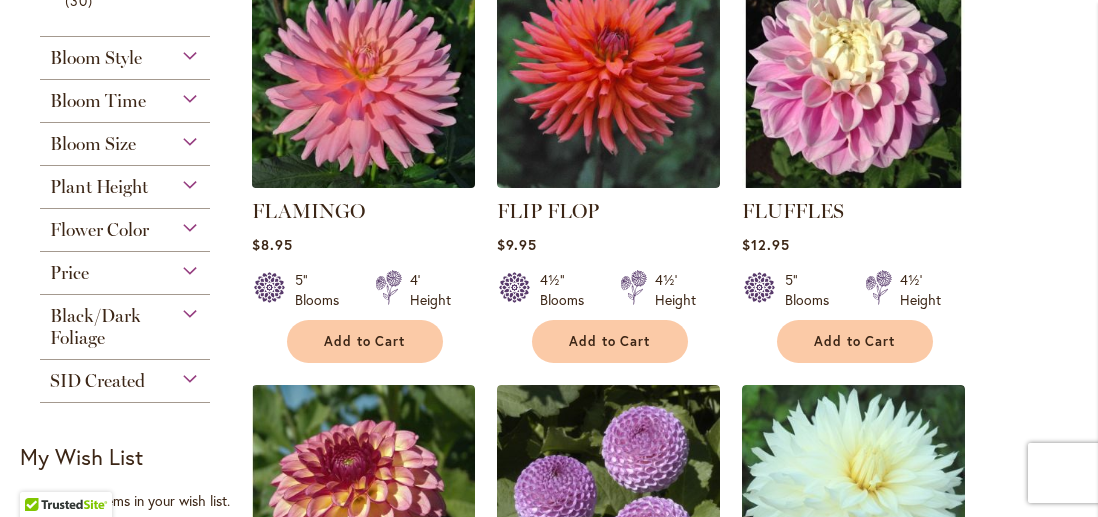 click at bounding box center [363, 77] 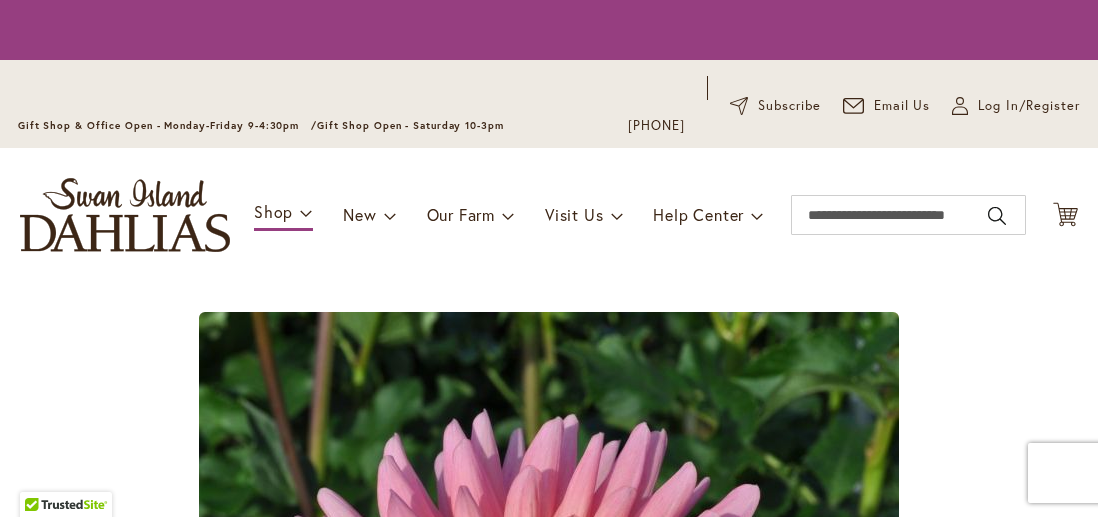 scroll, scrollTop: 0, scrollLeft: 0, axis: both 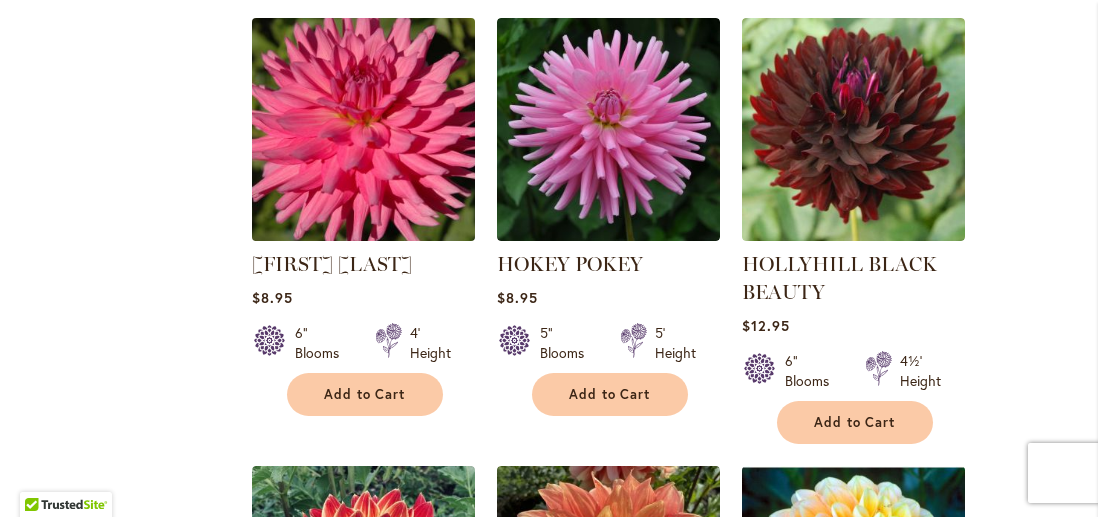 click at bounding box center (363, 130) 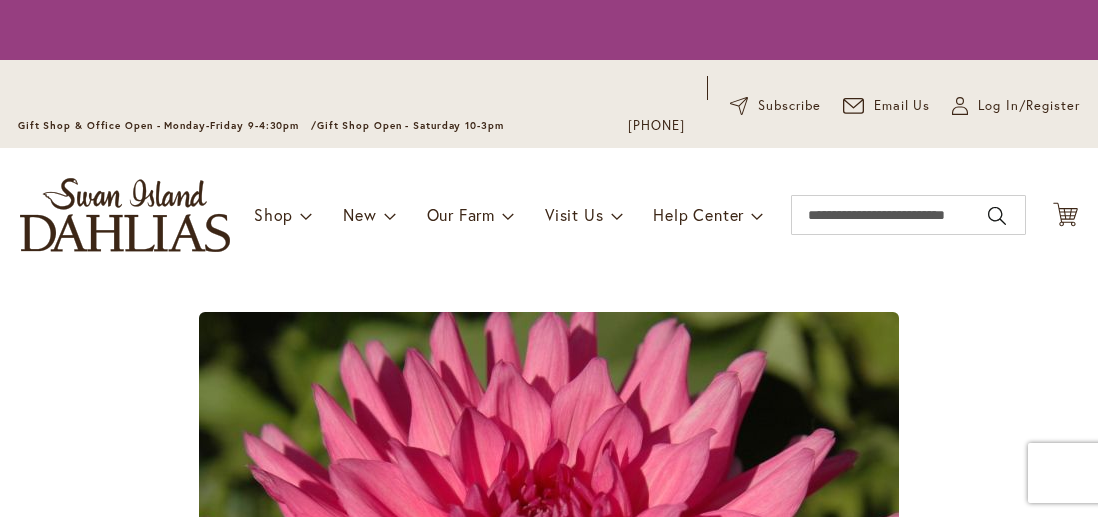 scroll, scrollTop: 0, scrollLeft: 0, axis: both 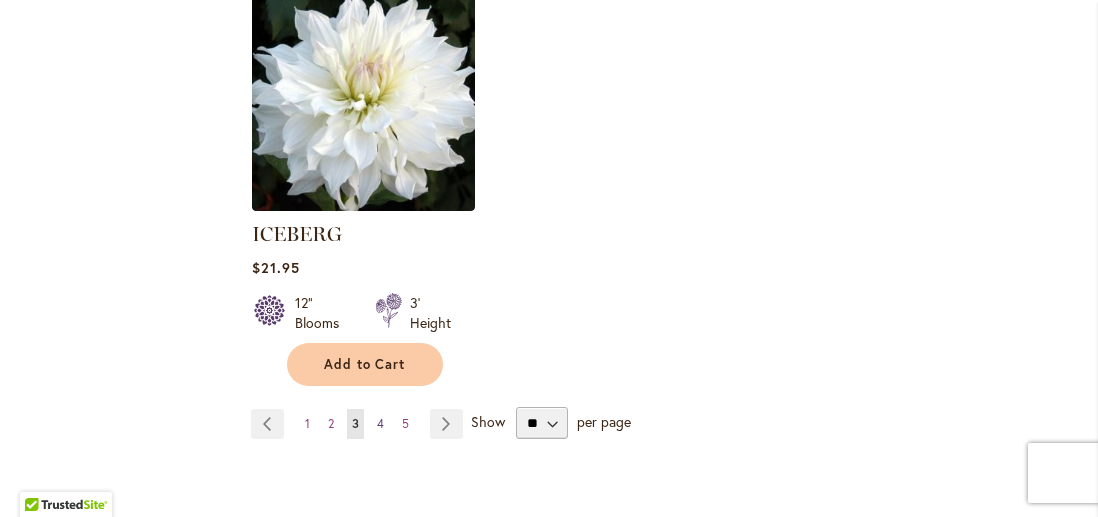 click on "4" at bounding box center [380, 423] 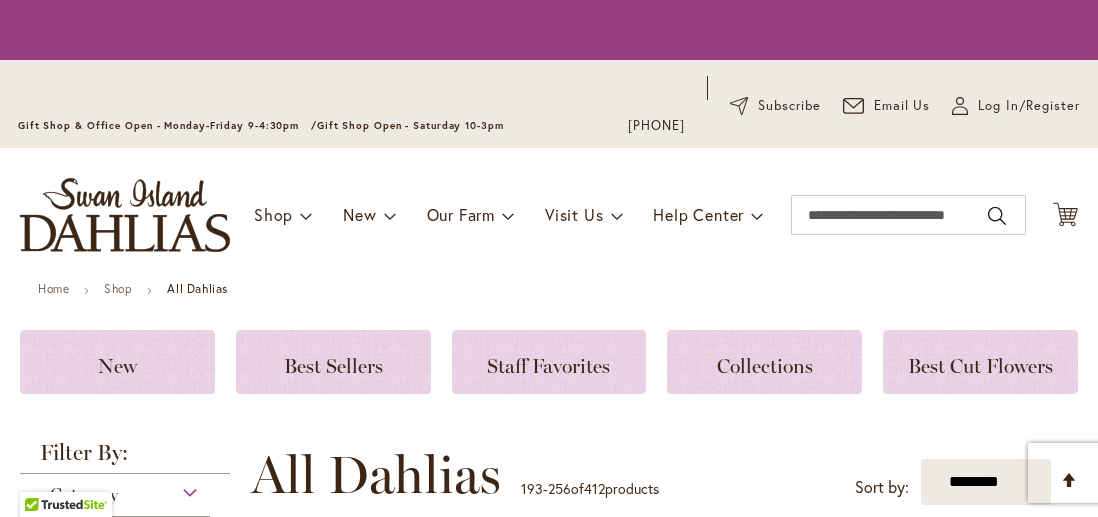 scroll, scrollTop: 0, scrollLeft: 0, axis: both 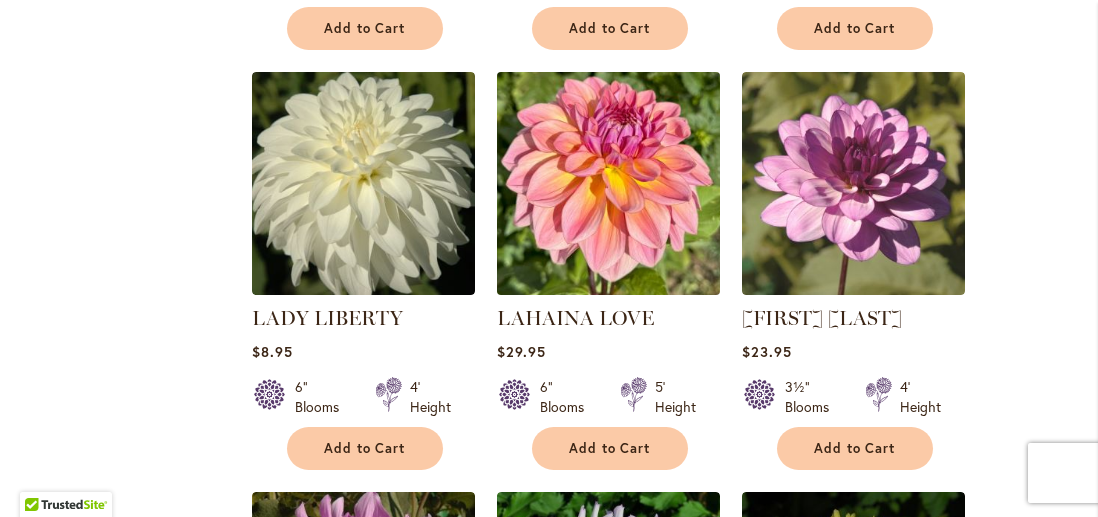 click at bounding box center (608, 184) 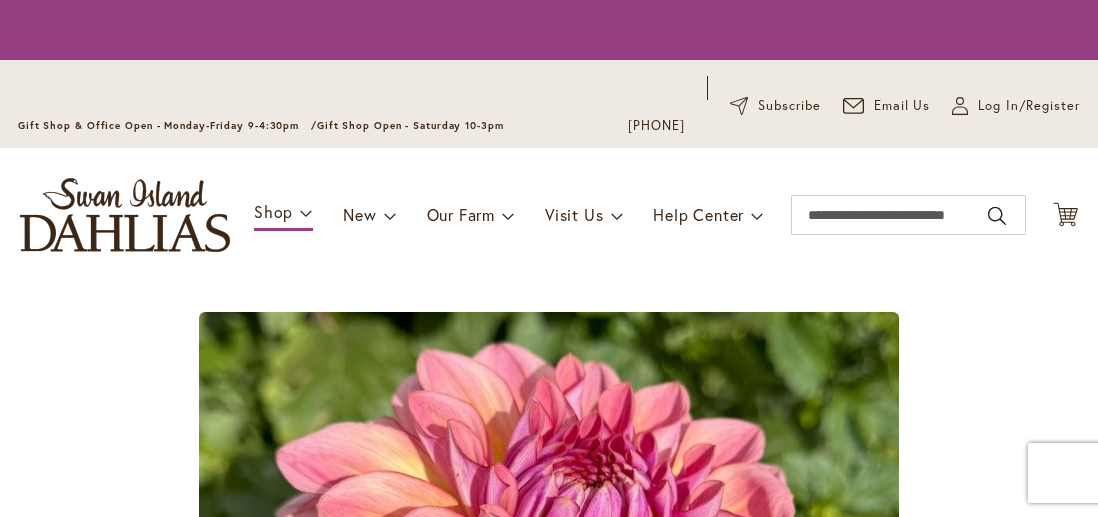 scroll, scrollTop: 0, scrollLeft: 0, axis: both 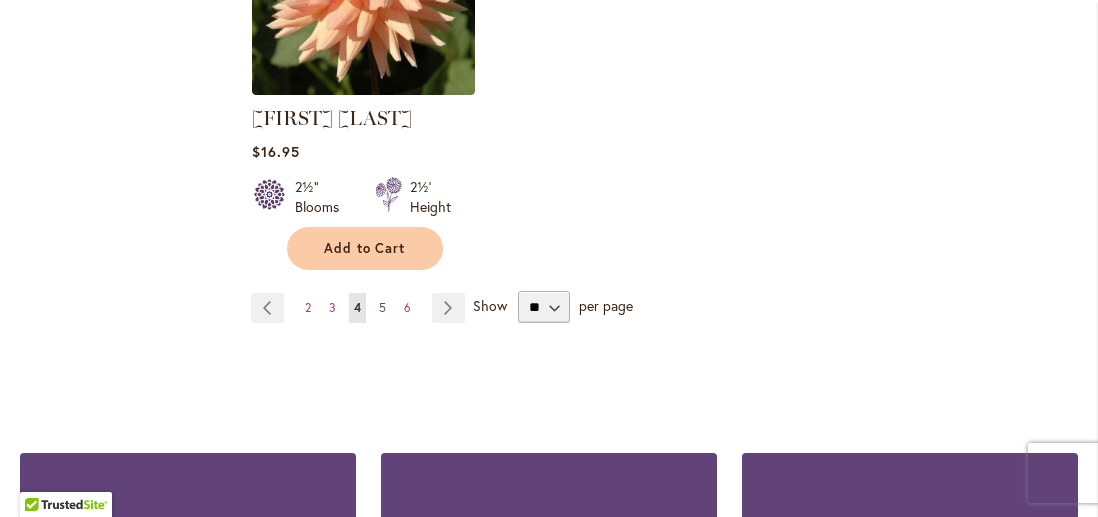 click on "5" at bounding box center [382, 307] 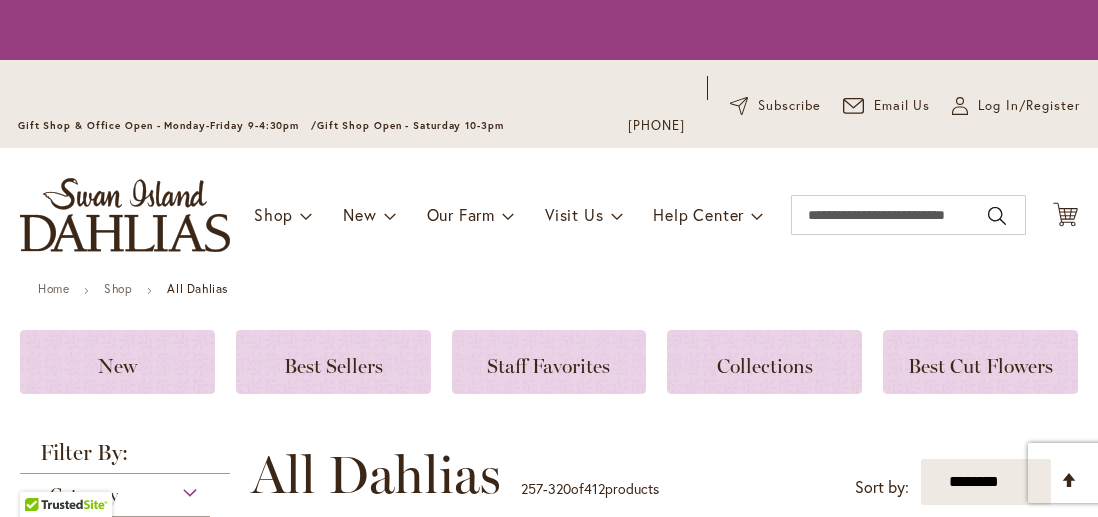 scroll, scrollTop: 0, scrollLeft: 0, axis: both 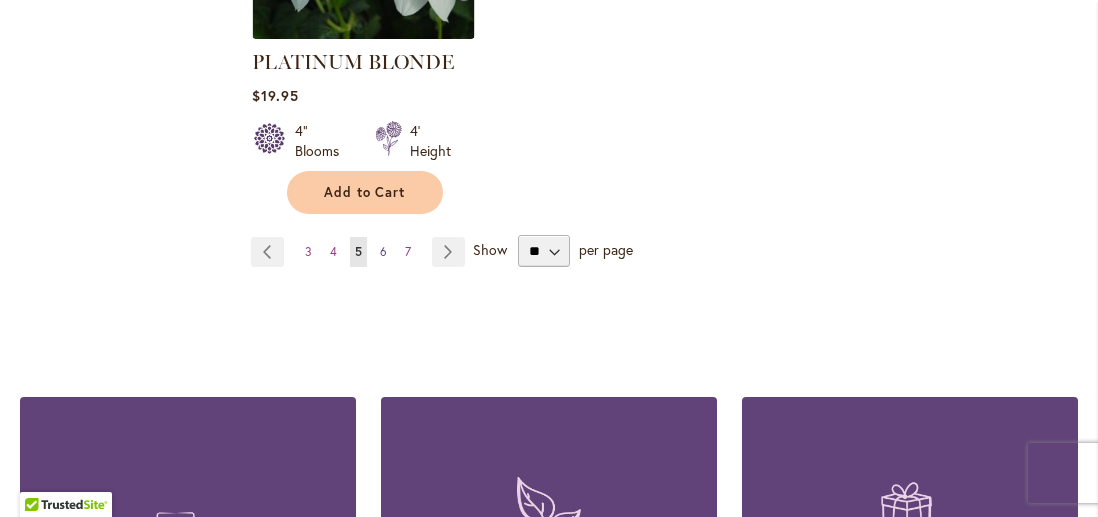 click on "6" at bounding box center (383, 251) 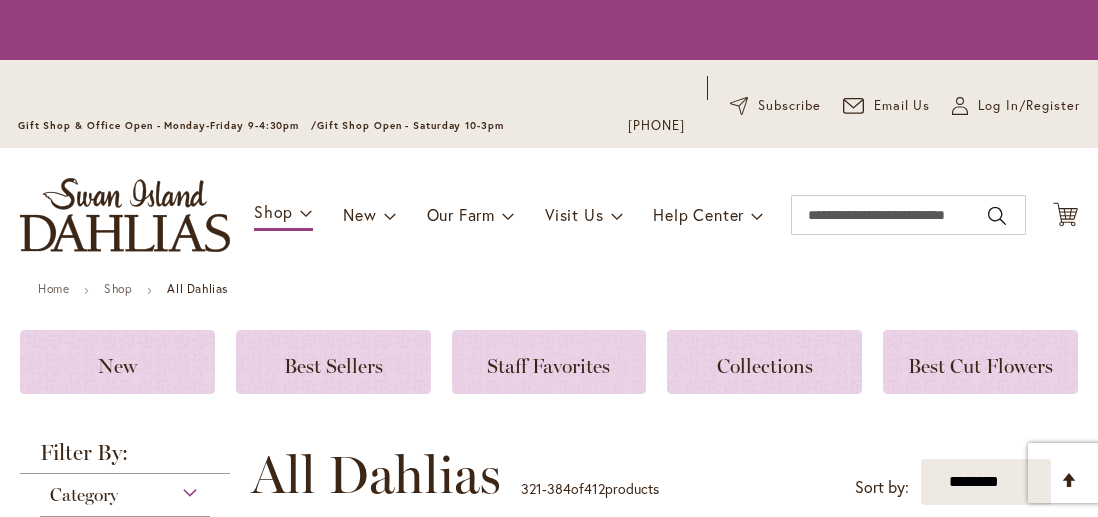 scroll, scrollTop: 0, scrollLeft: 0, axis: both 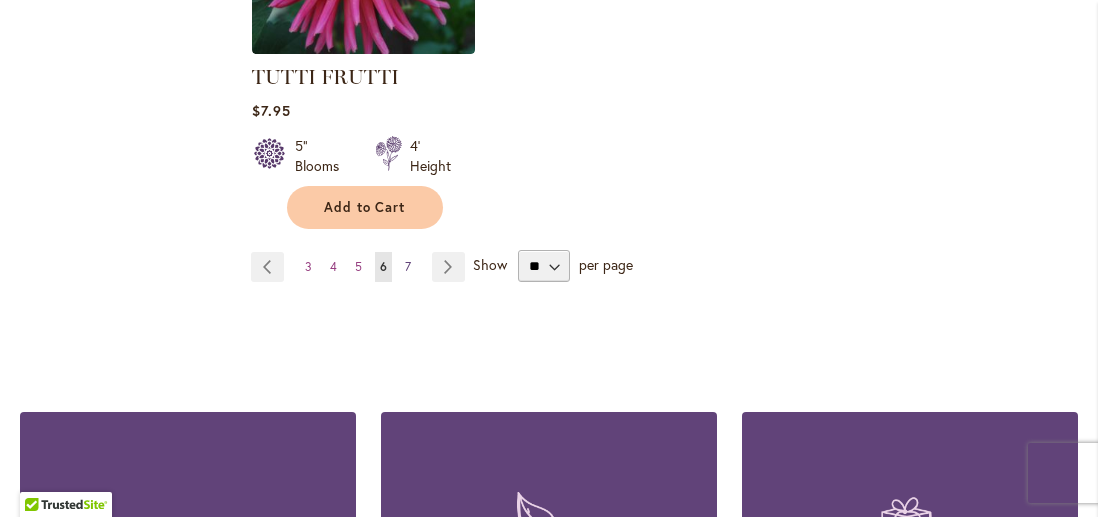 click on "7" at bounding box center [408, 266] 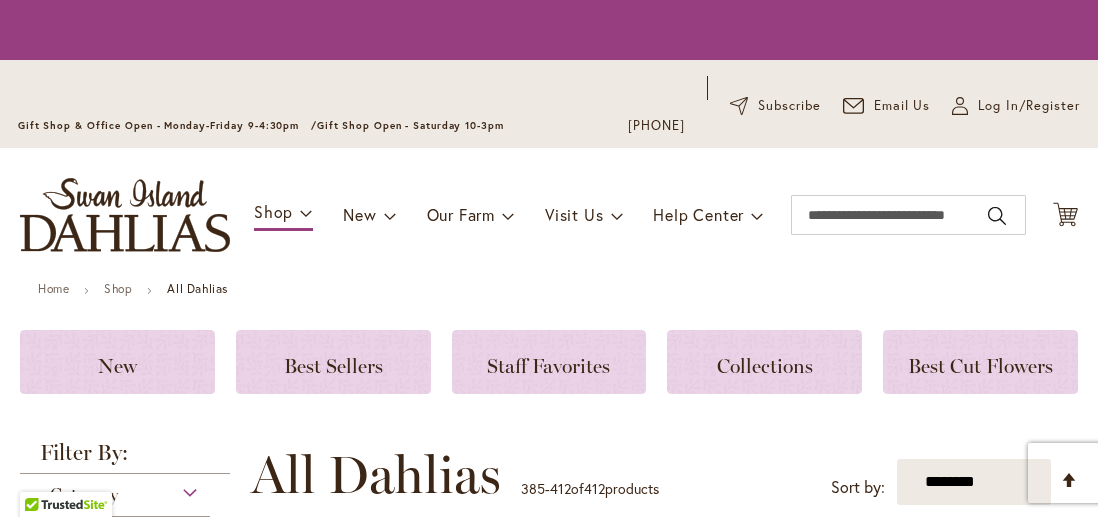 scroll, scrollTop: 0, scrollLeft: 0, axis: both 